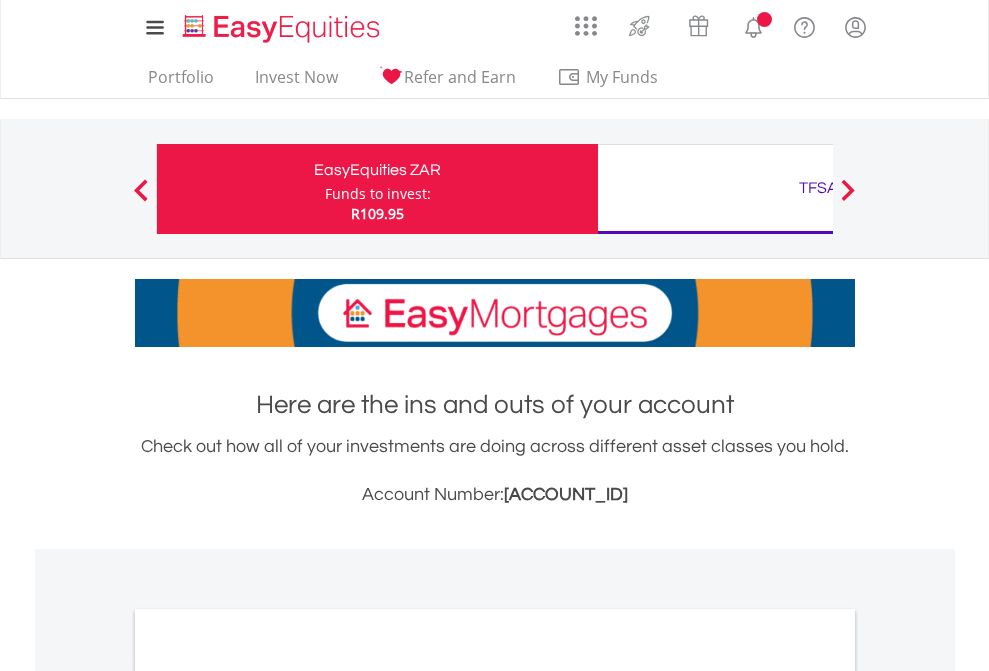 scroll, scrollTop: 0, scrollLeft: 0, axis: both 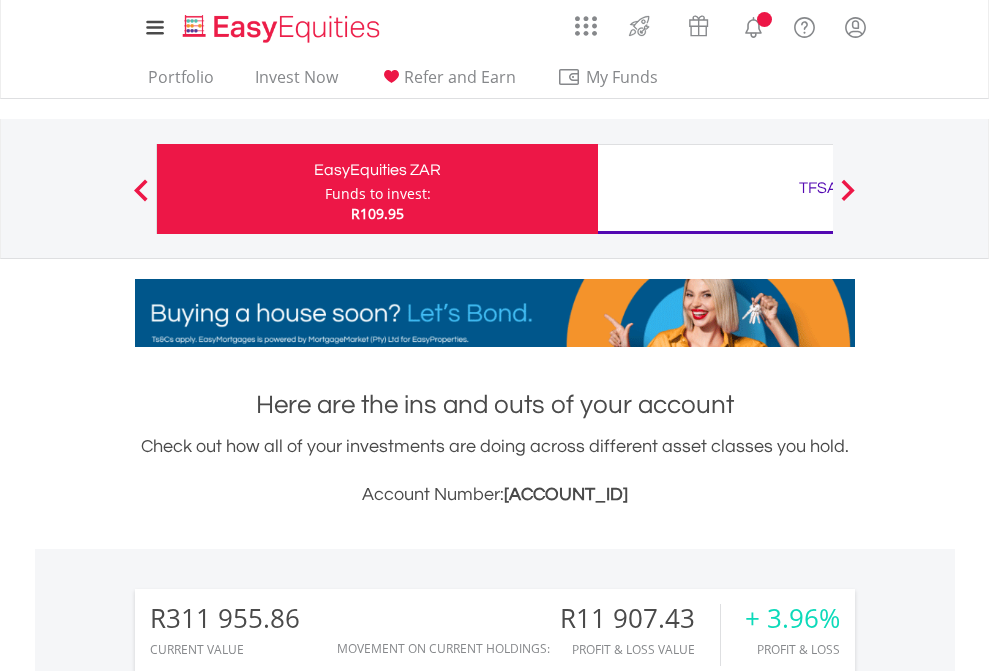click on "Funds to invest:" at bounding box center (378, 194) 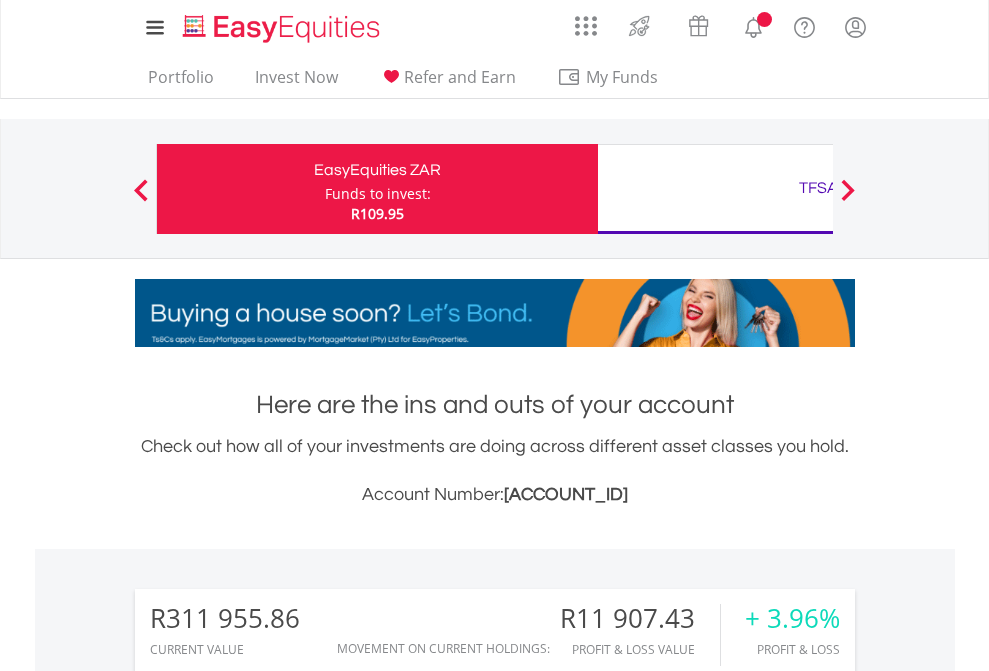 scroll, scrollTop: 999808, scrollLeft: 999687, axis: both 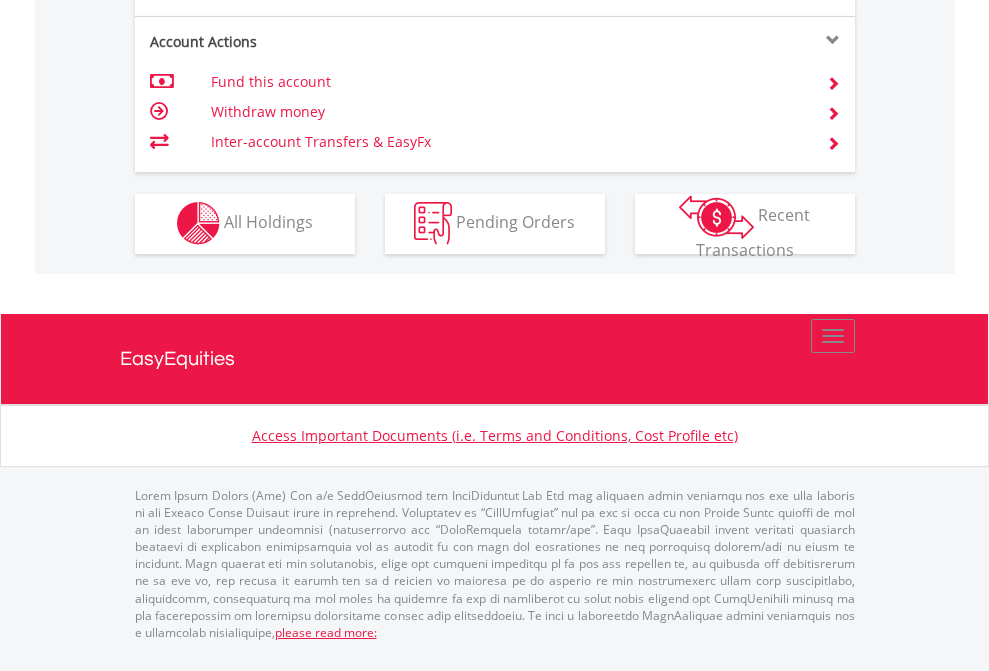 click on "Investment types" at bounding box center (706, -357) 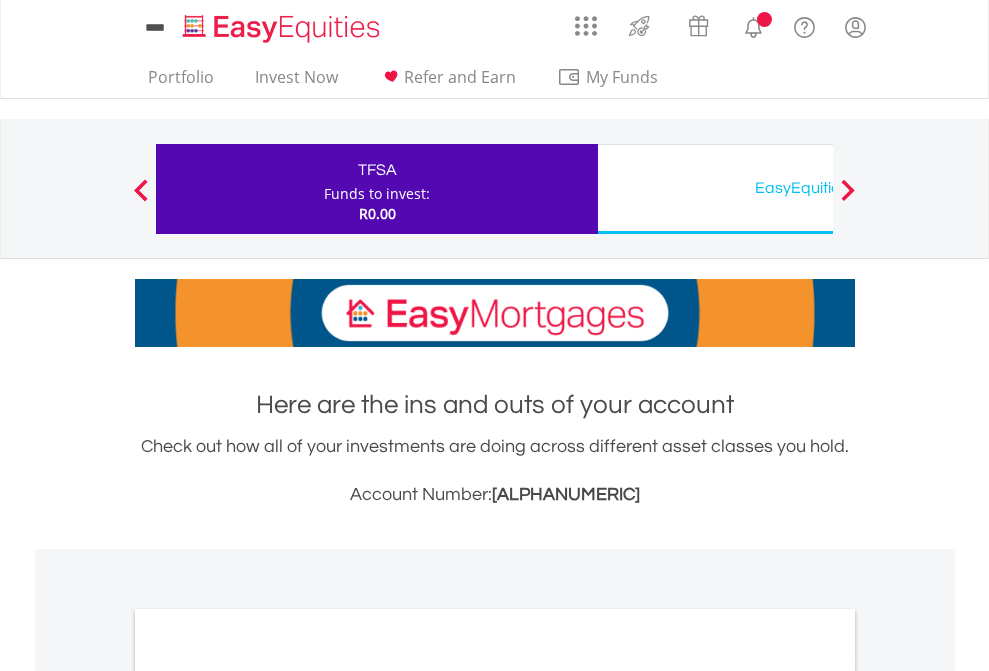scroll, scrollTop: 0, scrollLeft: 0, axis: both 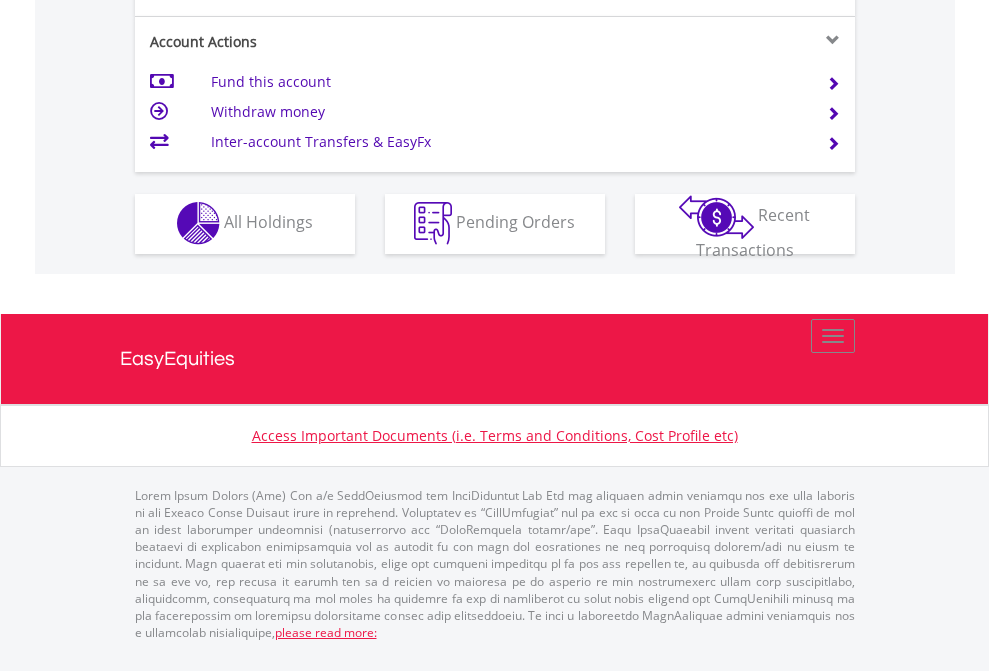 click on "Investment types" at bounding box center [706, -353] 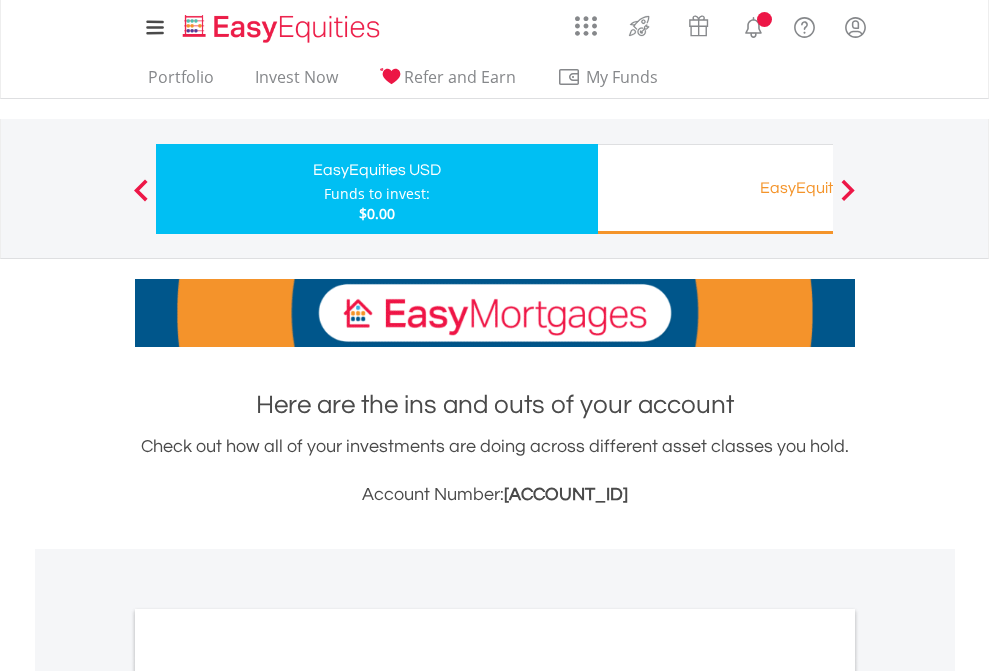 scroll, scrollTop: 0, scrollLeft: 0, axis: both 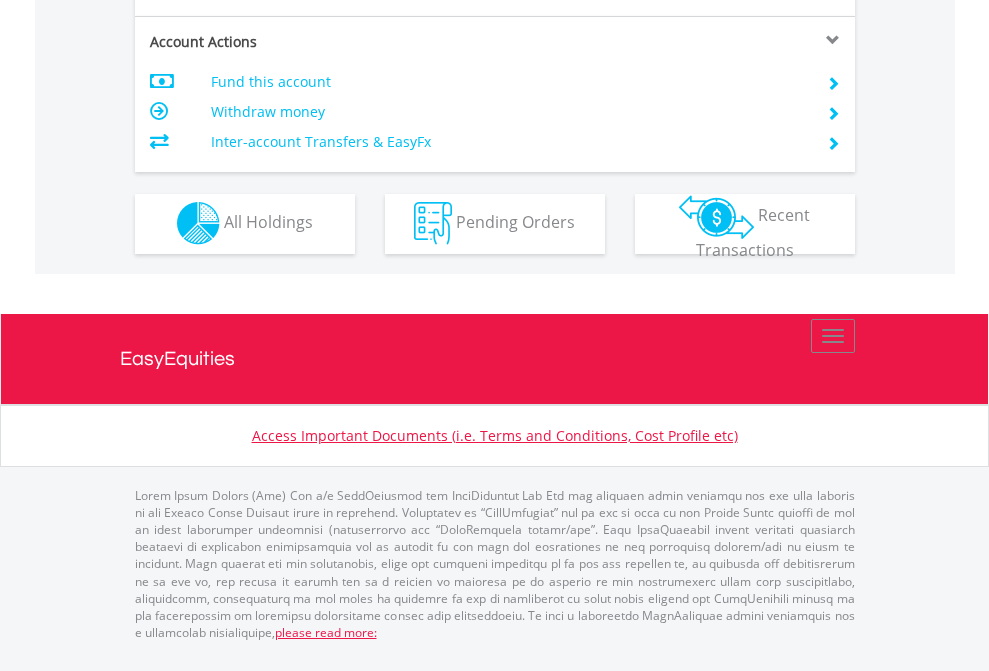 click on "Investment types" at bounding box center (706, -353) 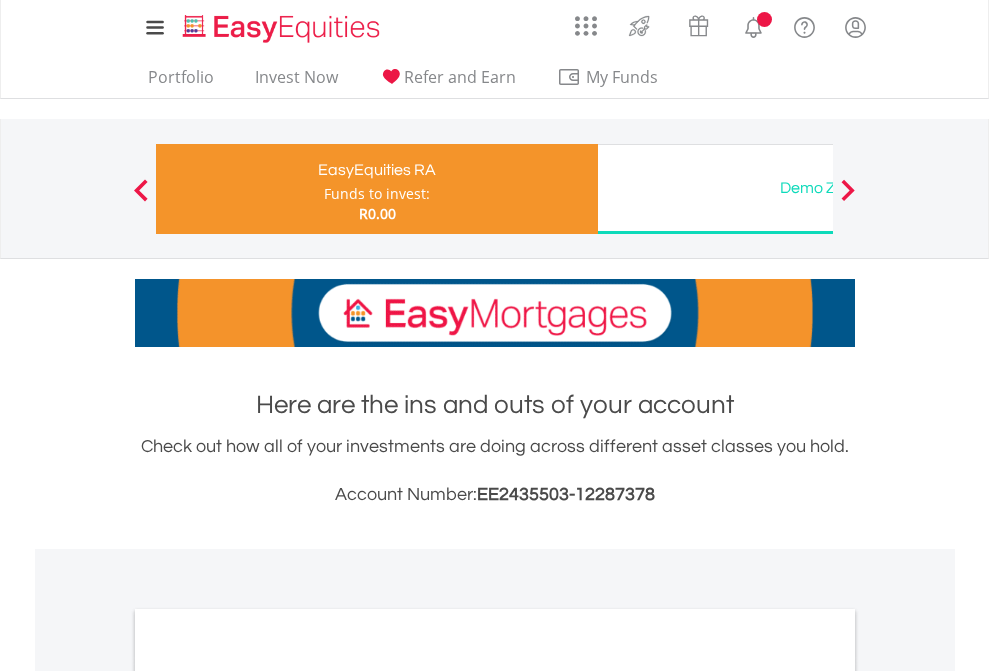 scroll, scrollTop: 0, scrollLeft: 0, axis: both 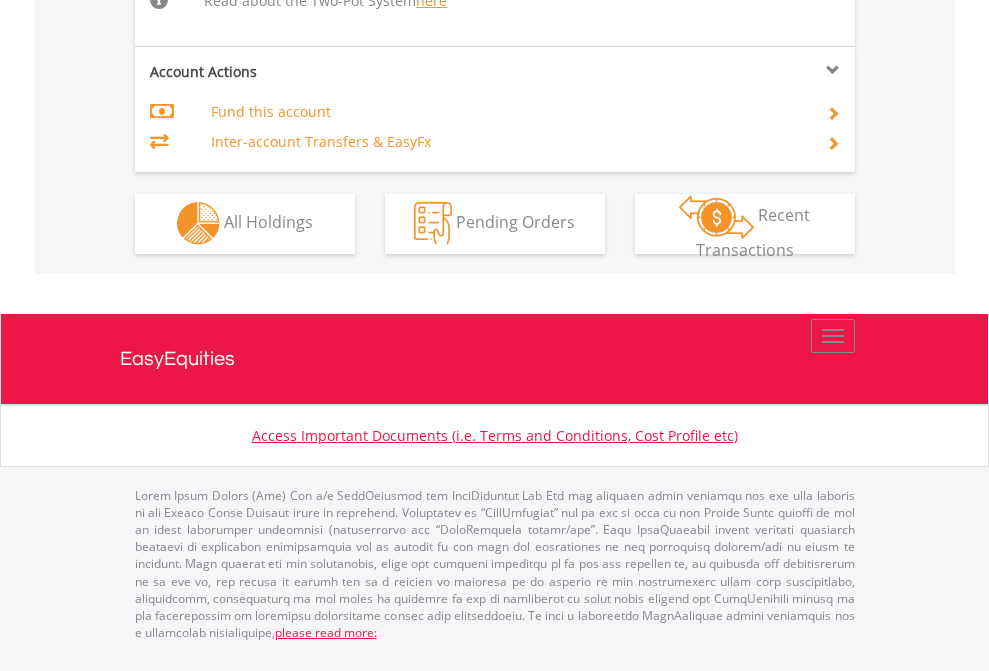 click on "Investment types" at bounding box center [706, -534] 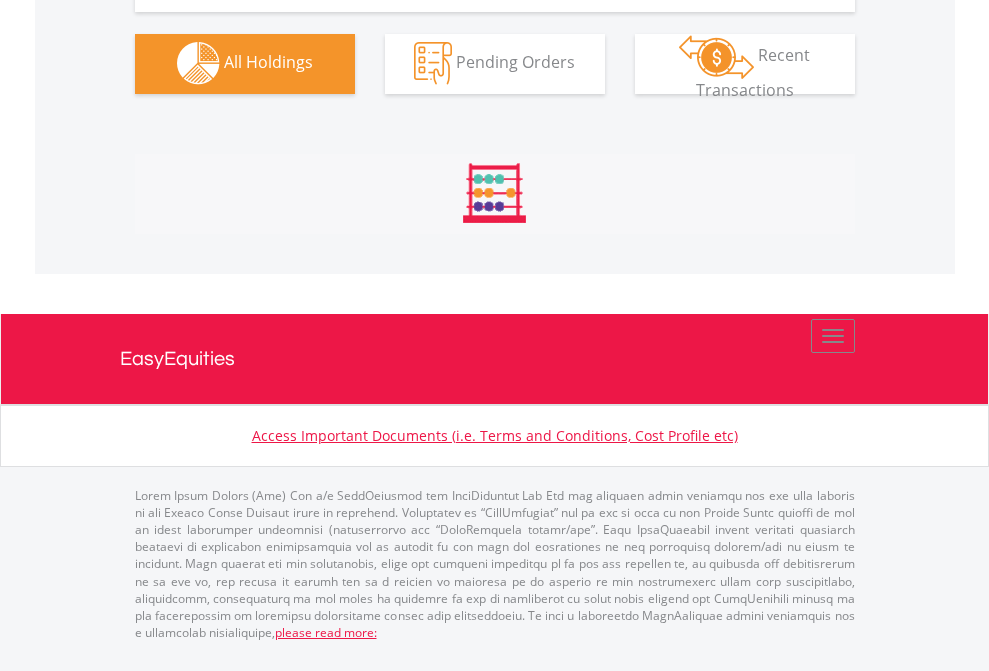 scroll, scrollTop: 2097, scrollLeft: 0, axis: vertical 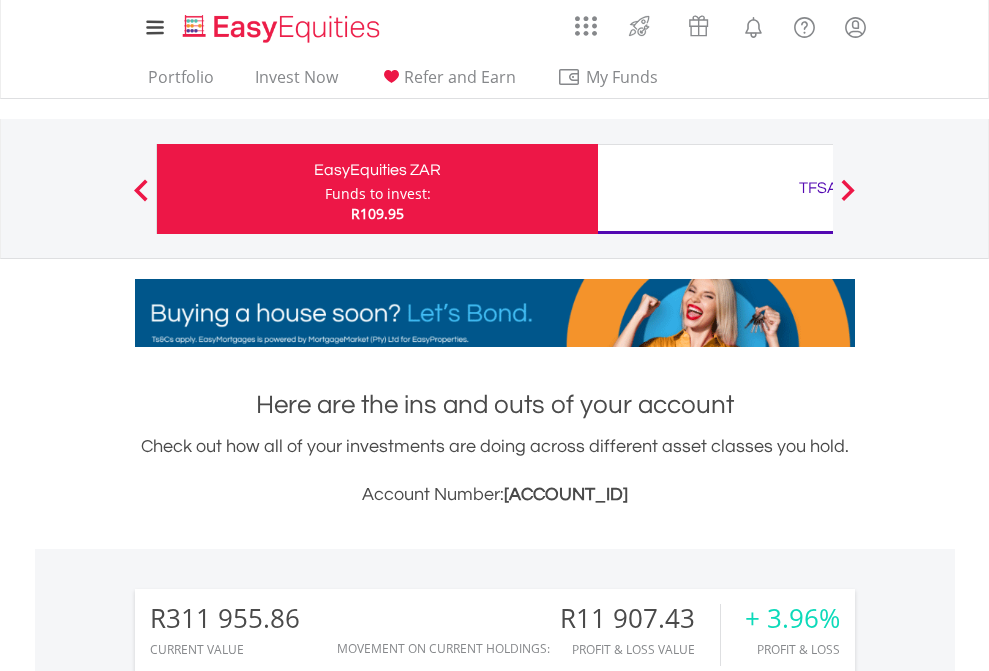 click on "TFSA" at bounding box center (818, 188) 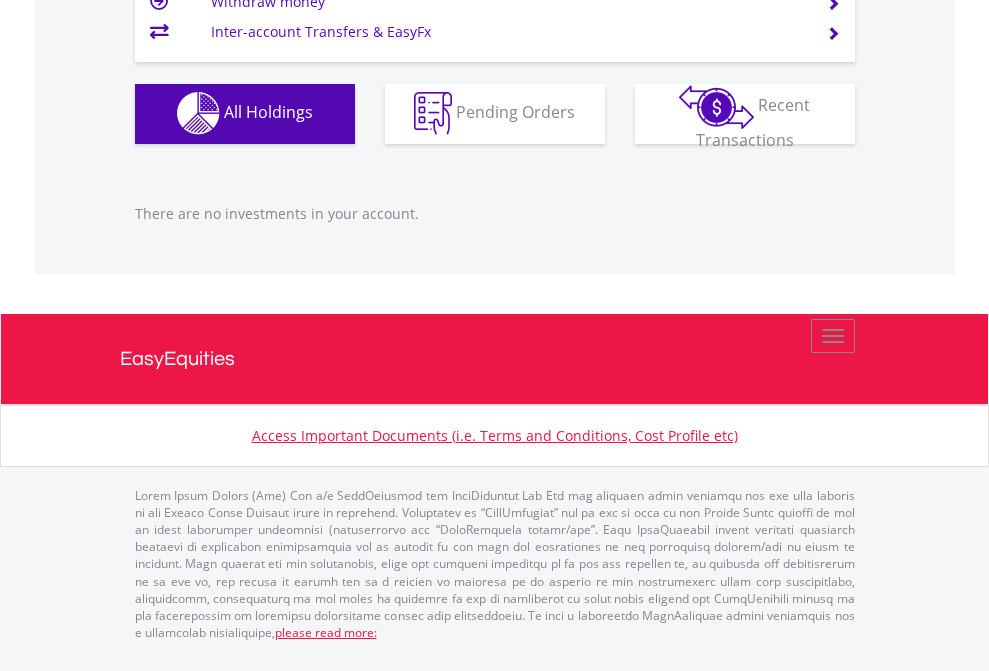 scroll, scrollTop: 1980, scrollLeft: 0, axis: vertical 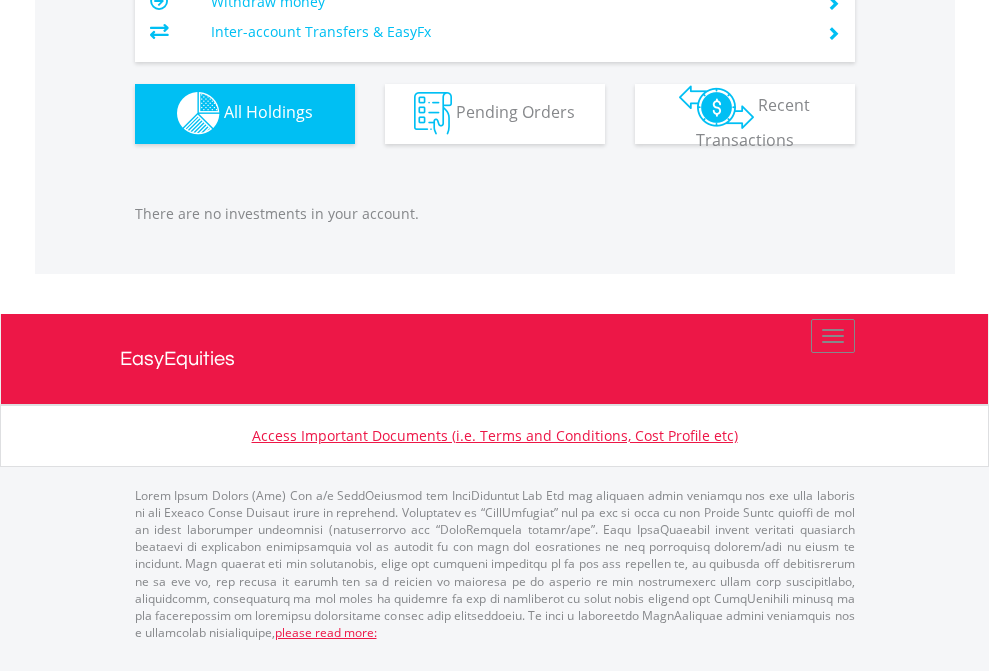 click on "EasyEquities RA" at bounding box center (818, -1142) 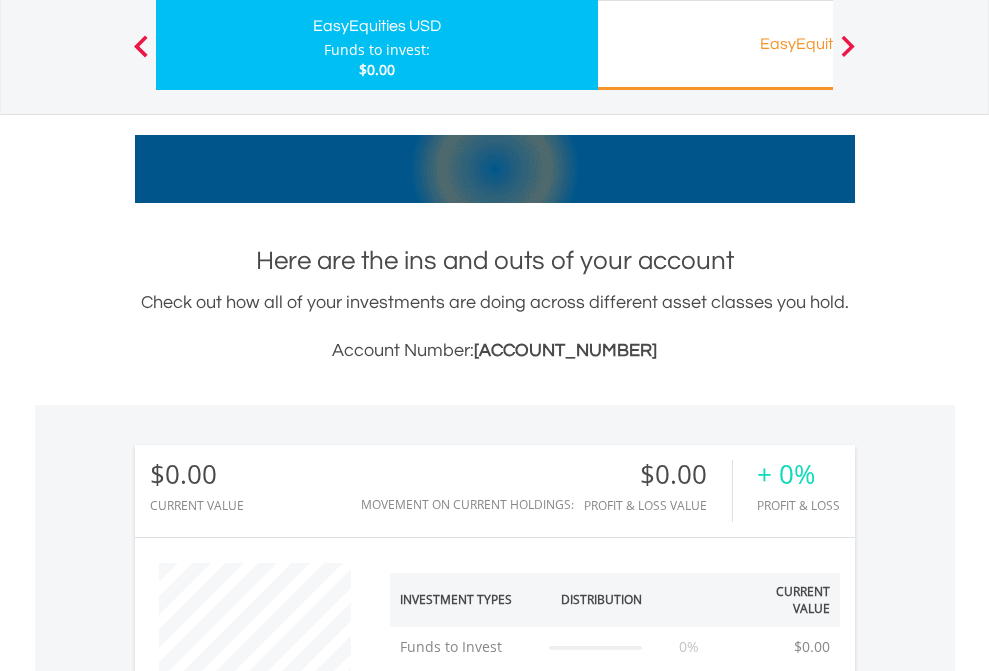 scroll, scrollTop: 1486, scrollLeft: 0, axis: vertical 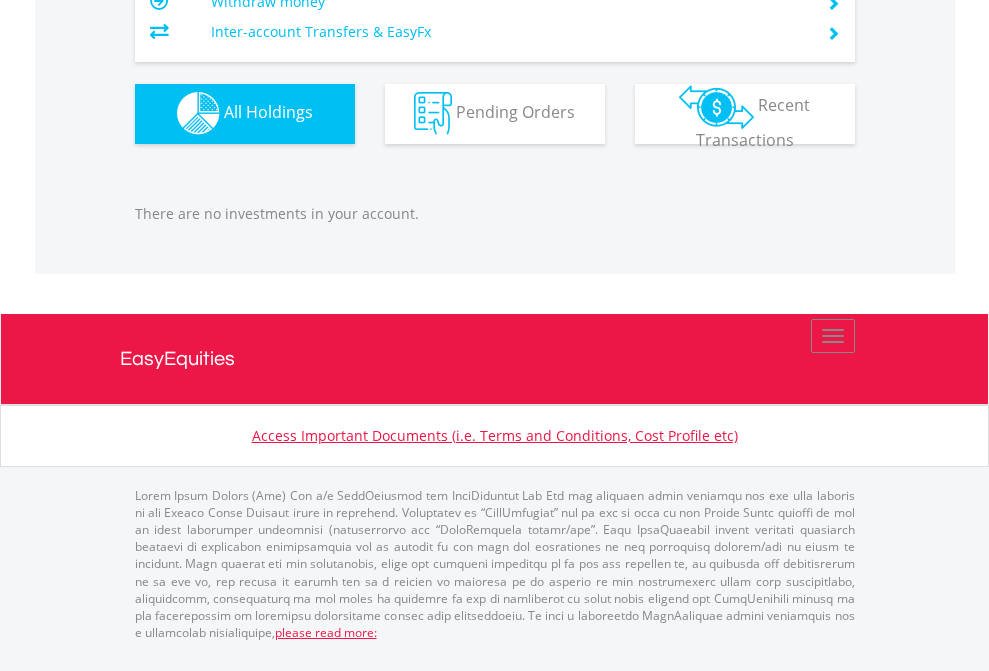 click on "All Holdings" at bounding box center (268, 112) 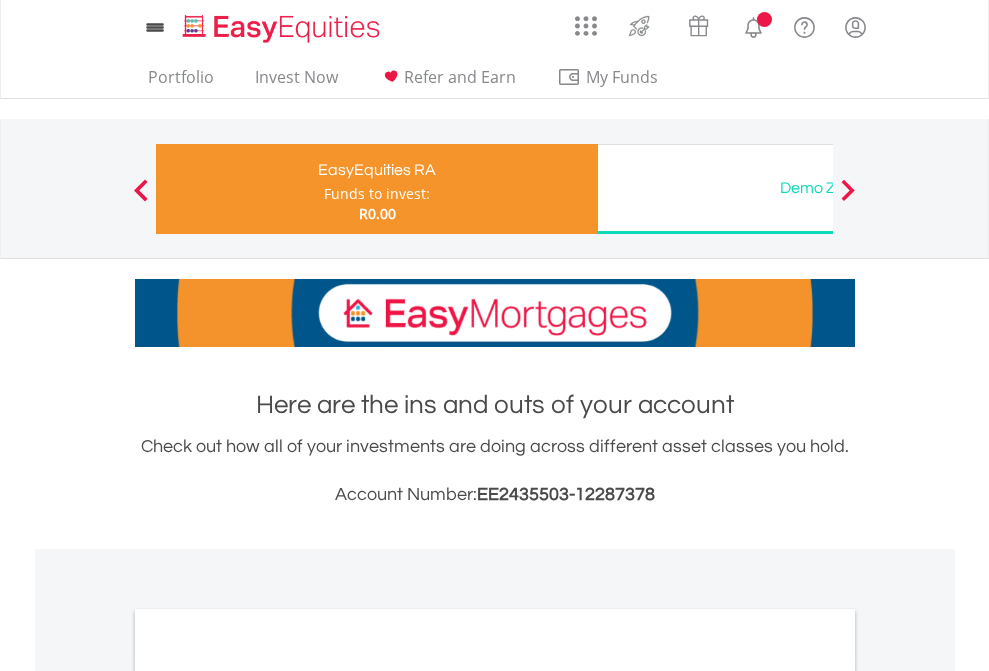 scroll, scrollTop: 0, scrollLeft: 0, axis: both 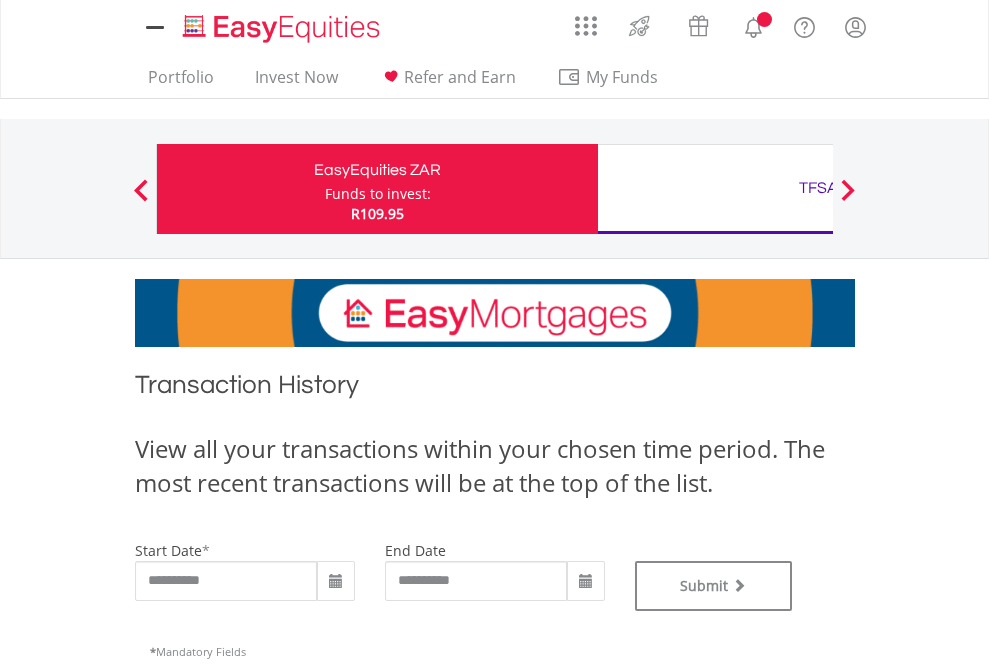 type on "**********" 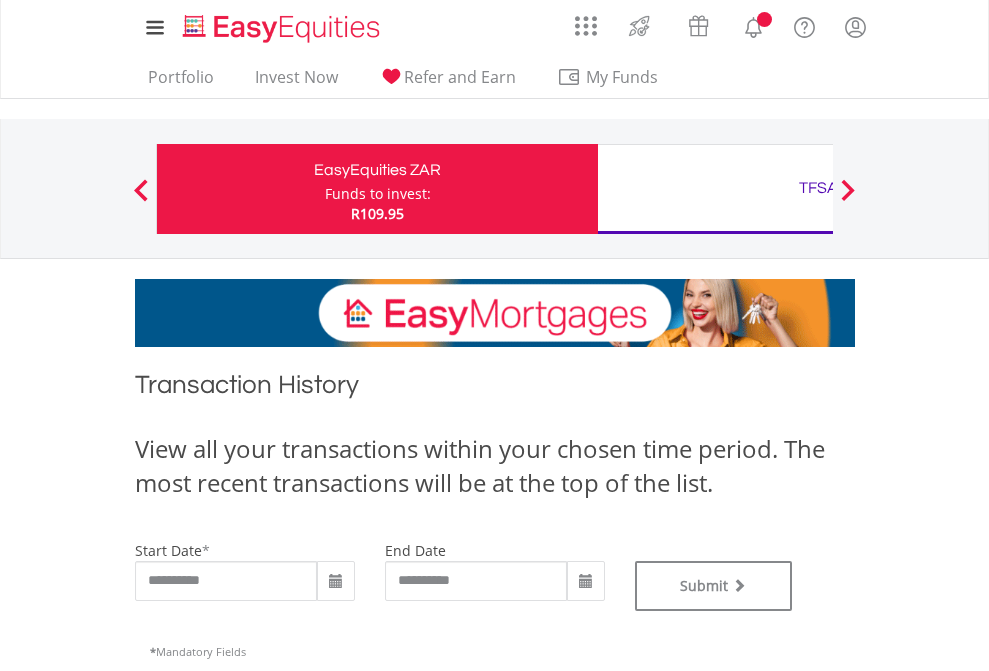 type on "**********" 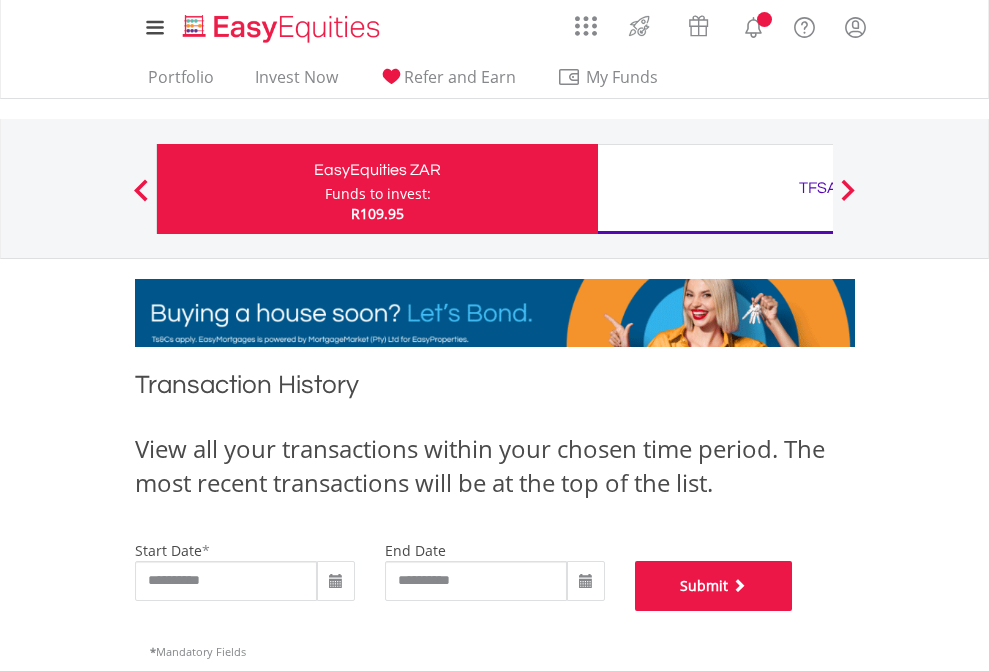 click on "Submit" at bounding box center [714, 586] 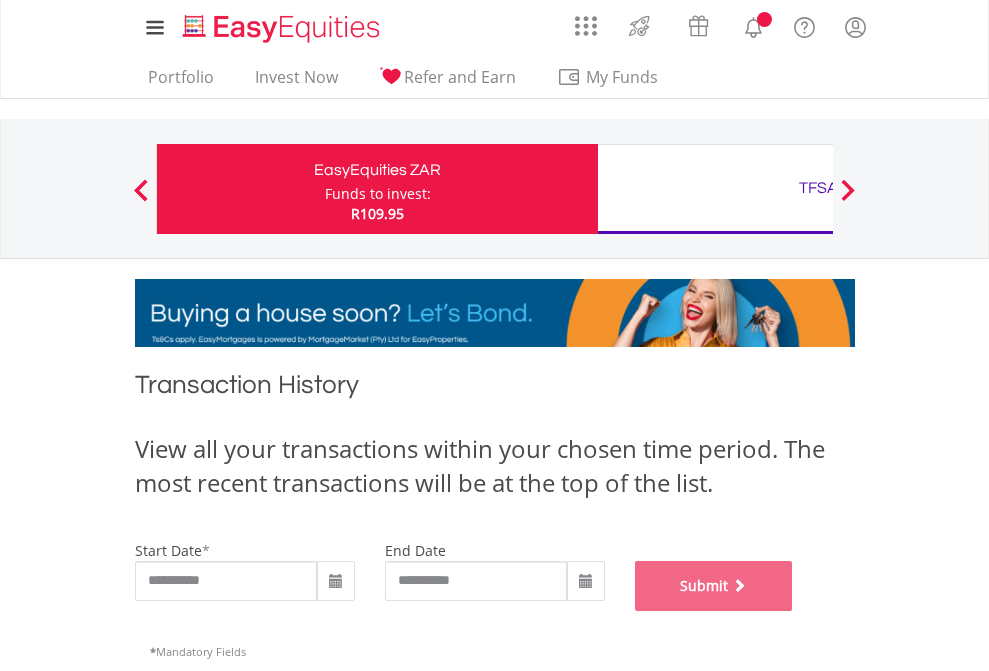 scroll, scrollTop: 811, scrollLeft: 0, axis: vertical 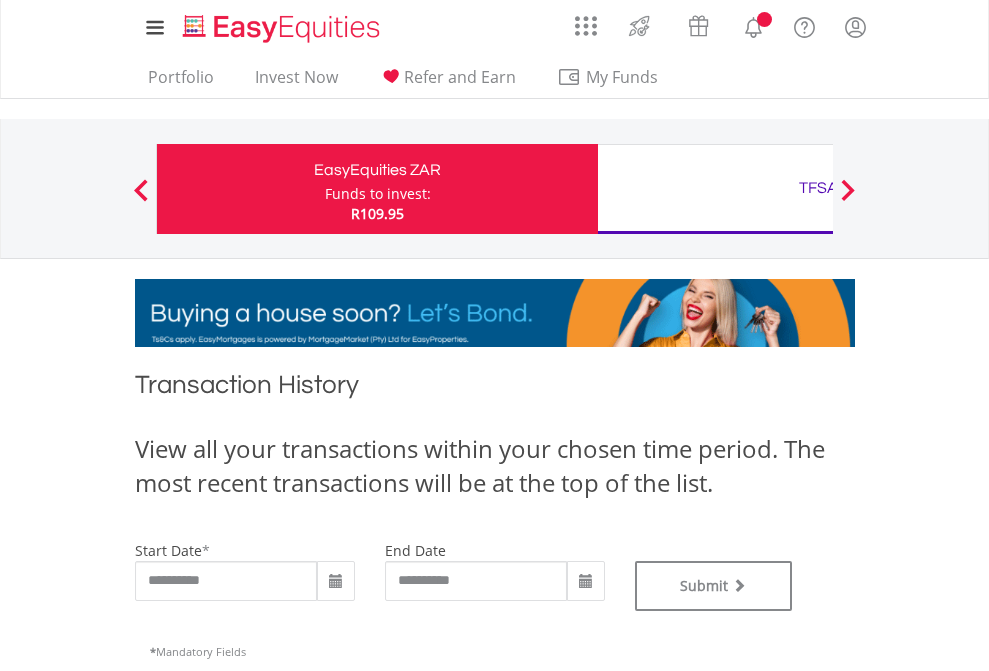 click on "TFSA" at bounding box center [818, 188] 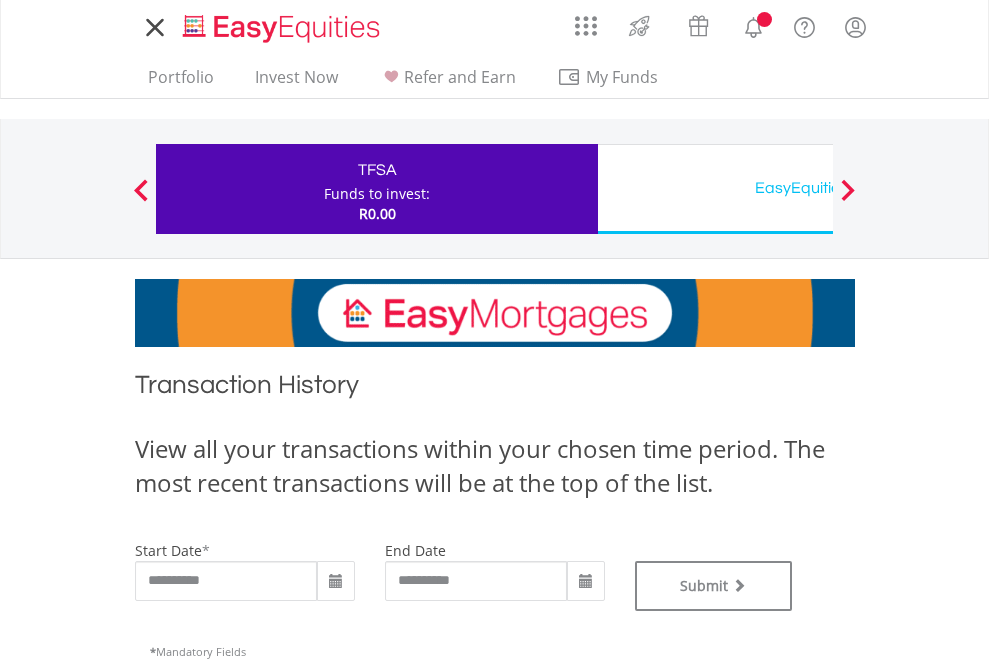 scroll, scrollTop: 0, scrollLeft: 0, axis: both 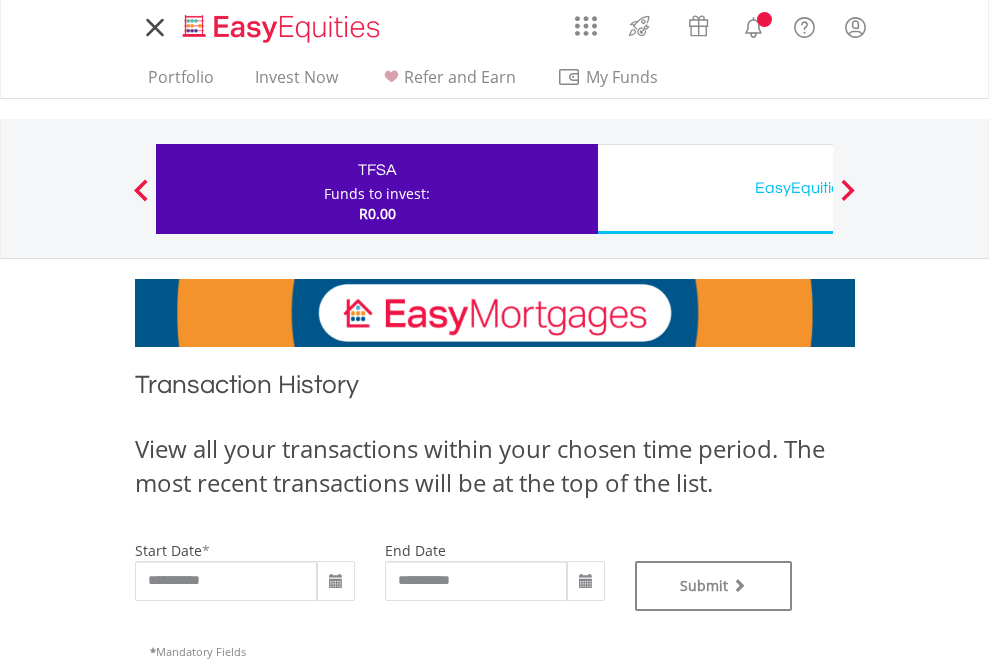 type on "**********" 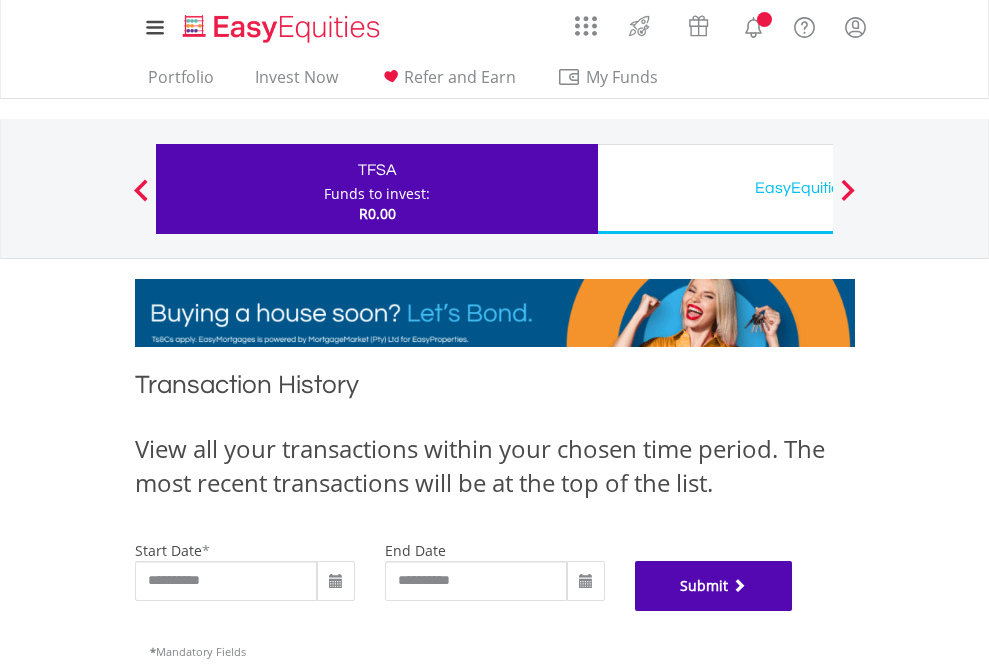 click on "Submit" at bounding box center (714, 586) 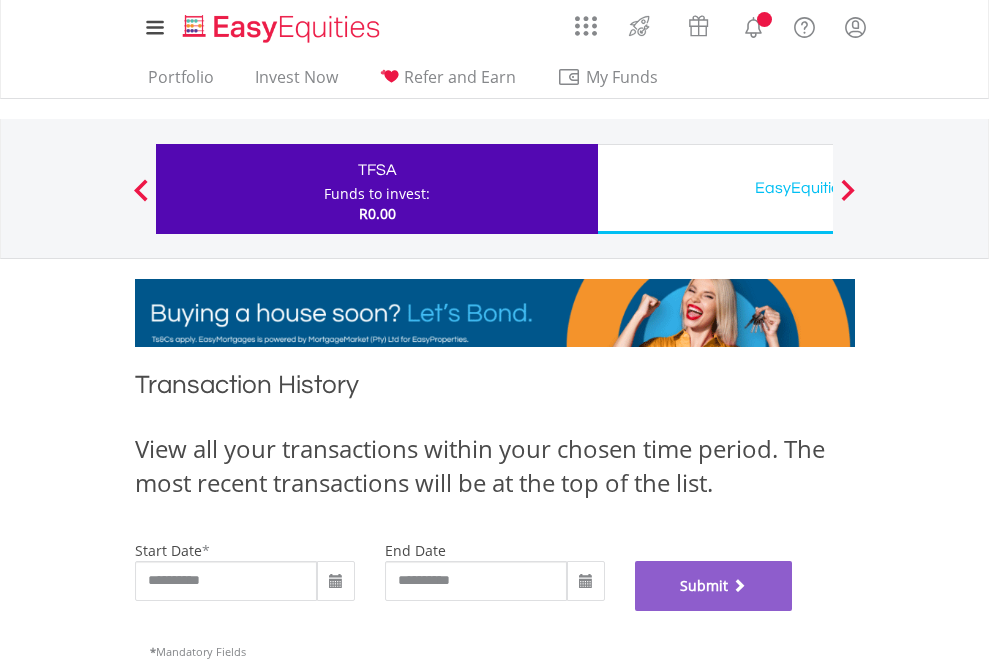 scroll, scrollTop: 811, scrollLeft: 0, axis: vertical 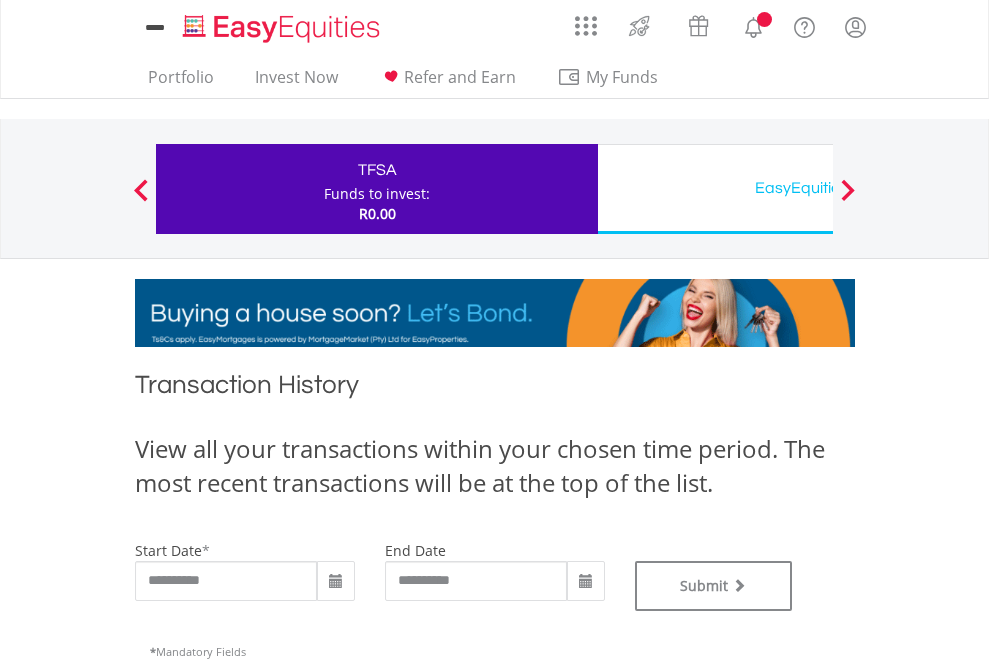 click on "EasyEquities USD" at bounding box center [818, 188] 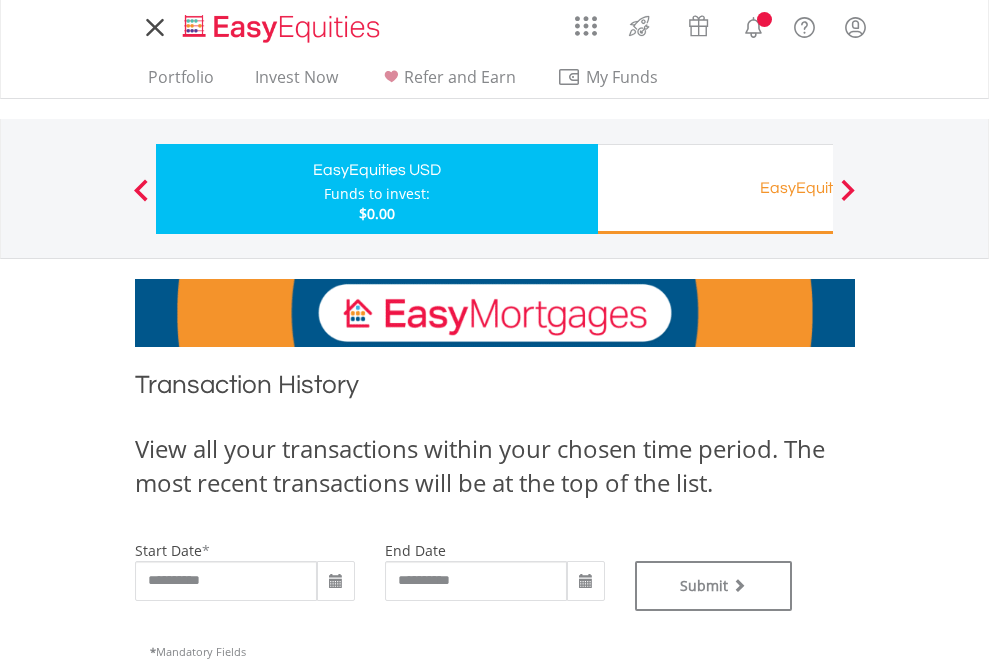 scroll, scrollTop: 0, scrollLeft: 0, axis: both 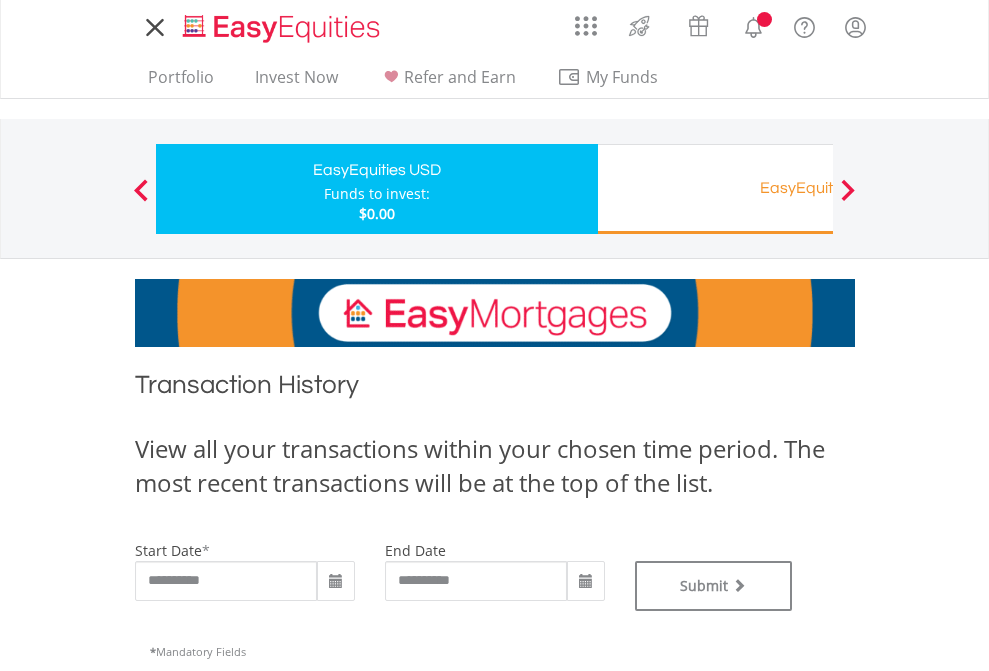 type on "**********" 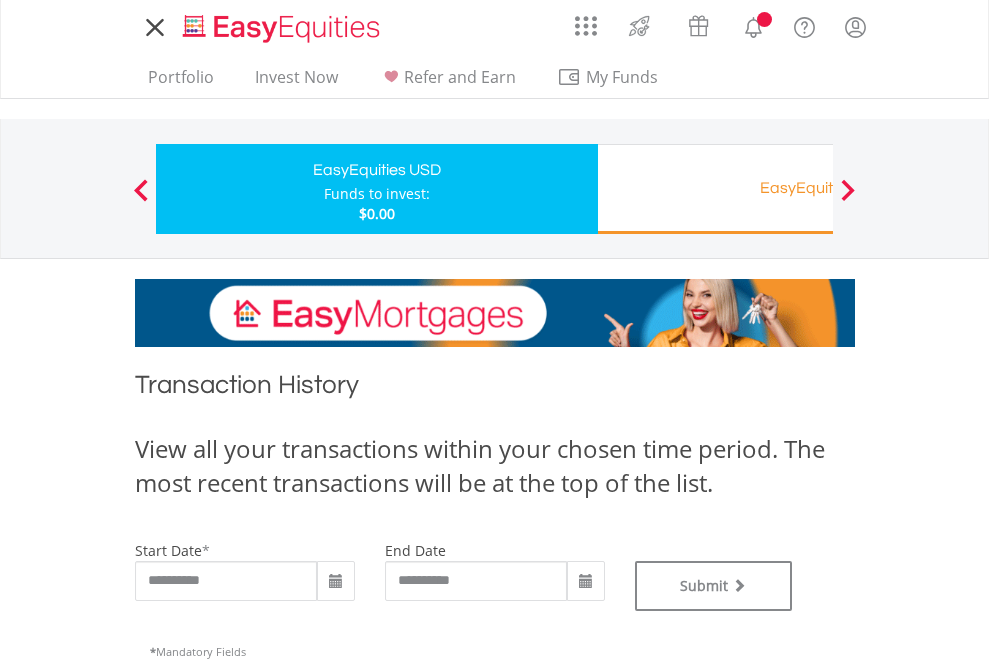 type on "**********" 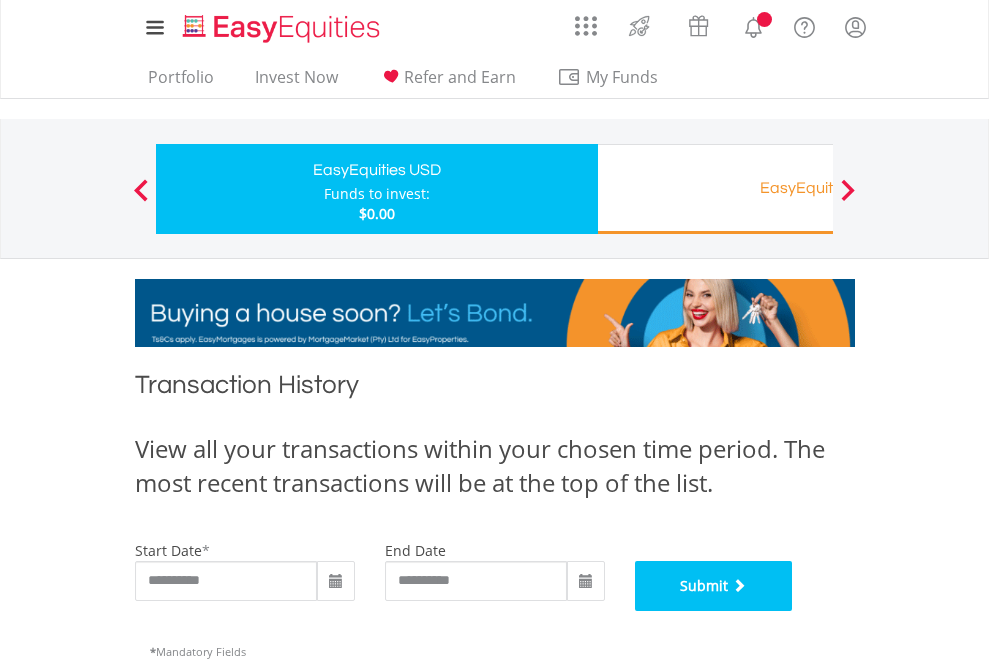 click on "Submit" at bounding box center [714, 586] 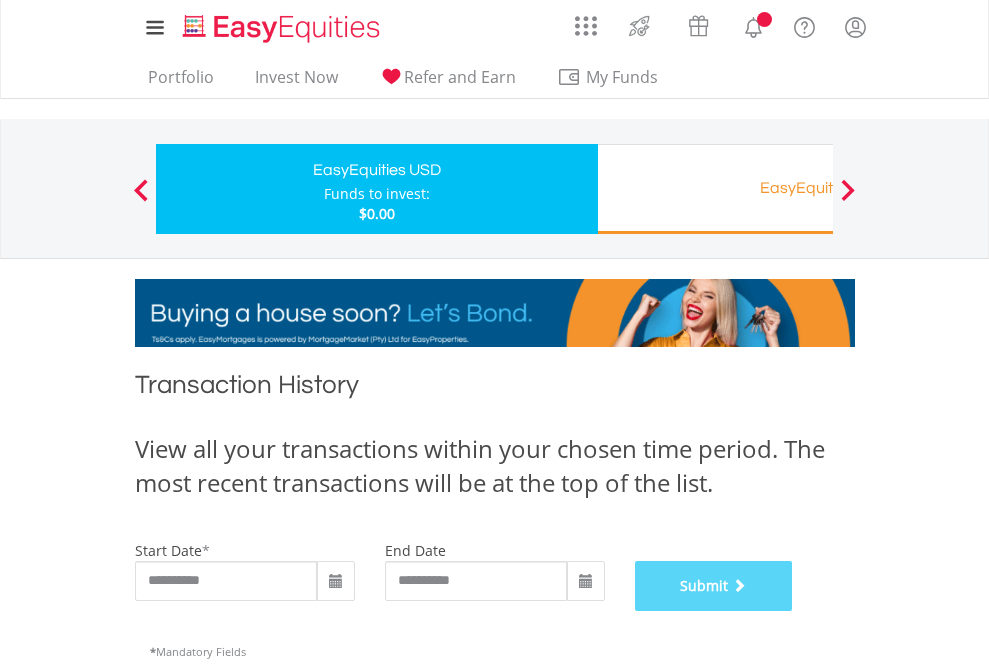 scroll, scrollTop: 811, scrollLeft: 0, axis: vertical 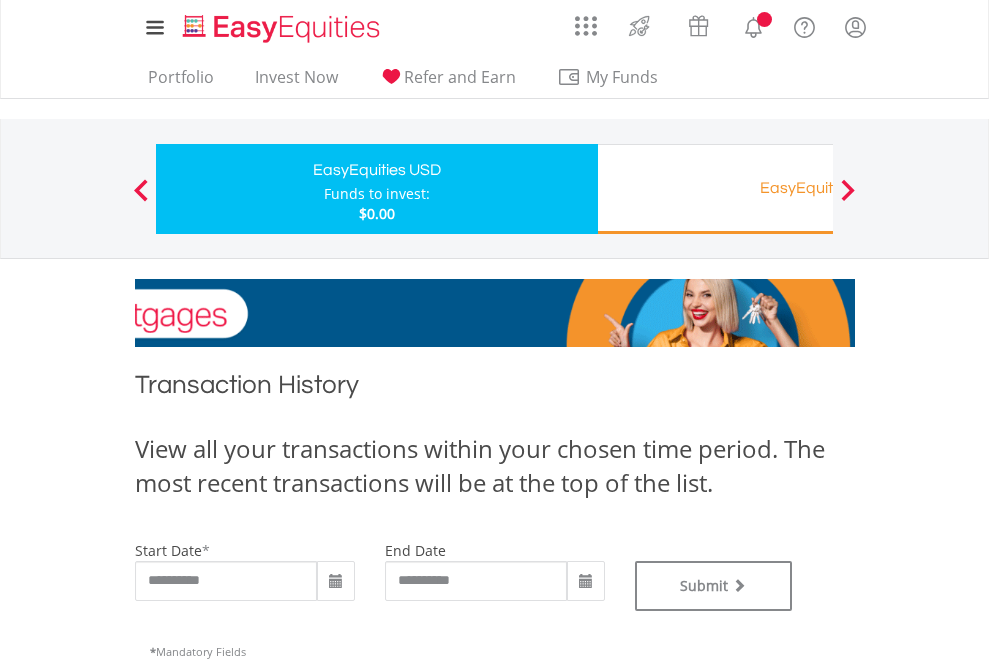 click on "EasyEquities RA" at bounding box center (818, 188) 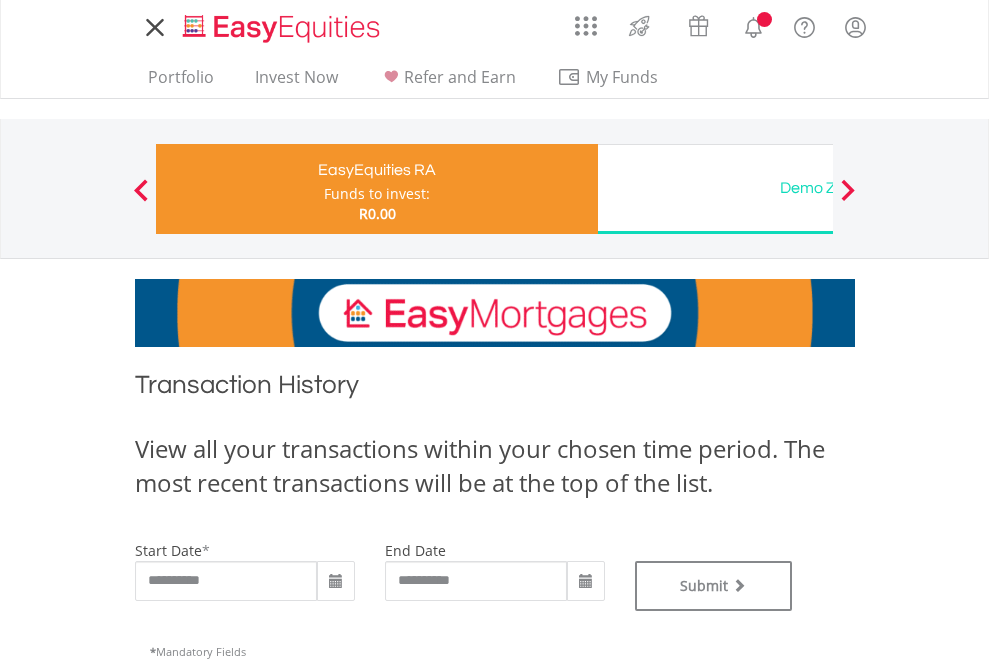 scroll, scrollTop: 0, scrollLeft: 0, axis: both 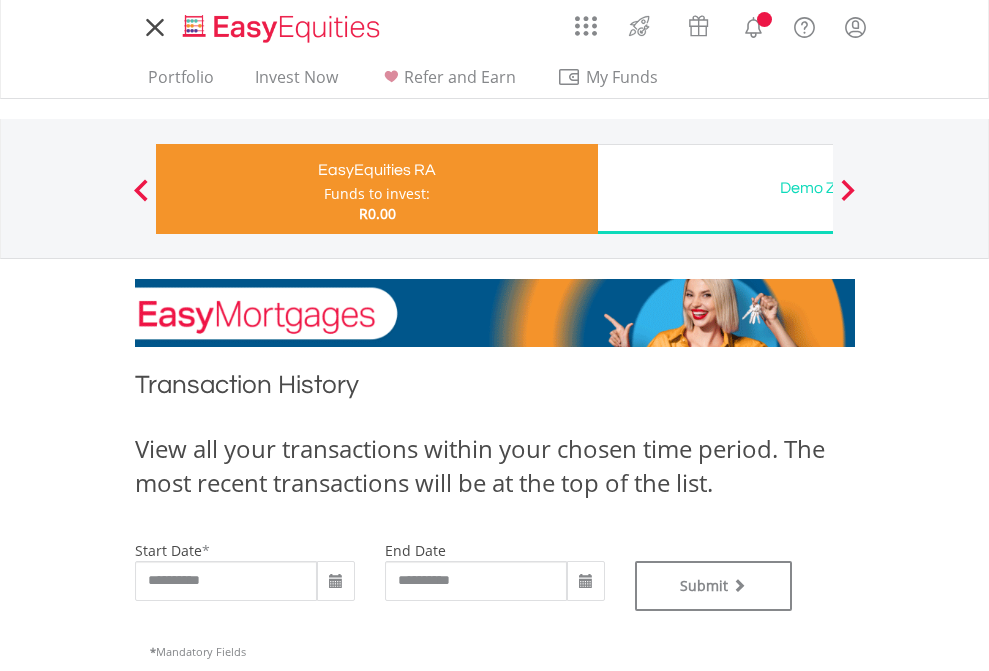 type on "**********" 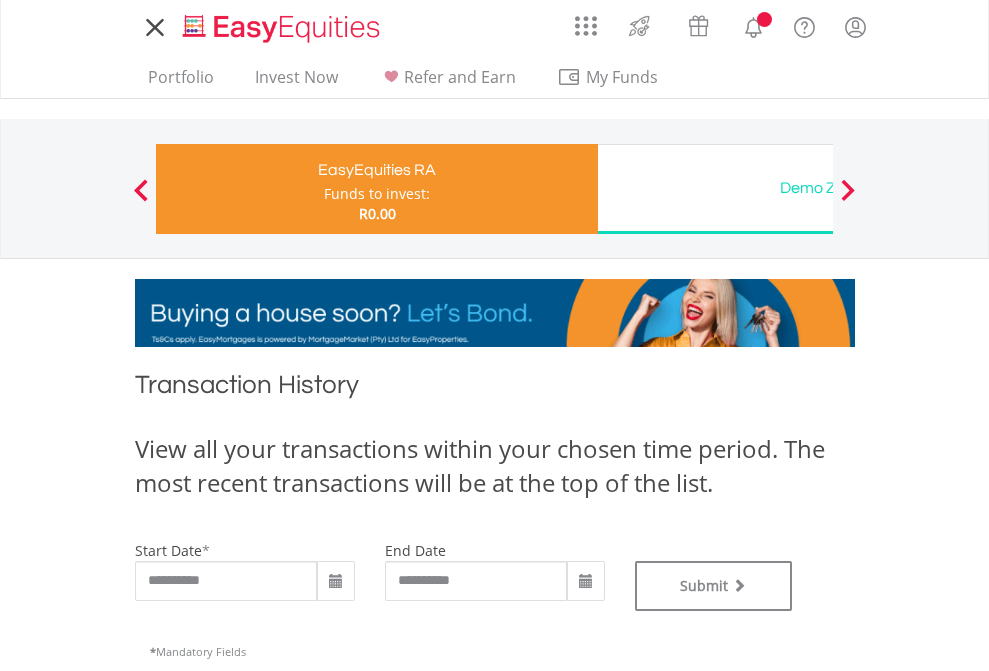 type on "**********" 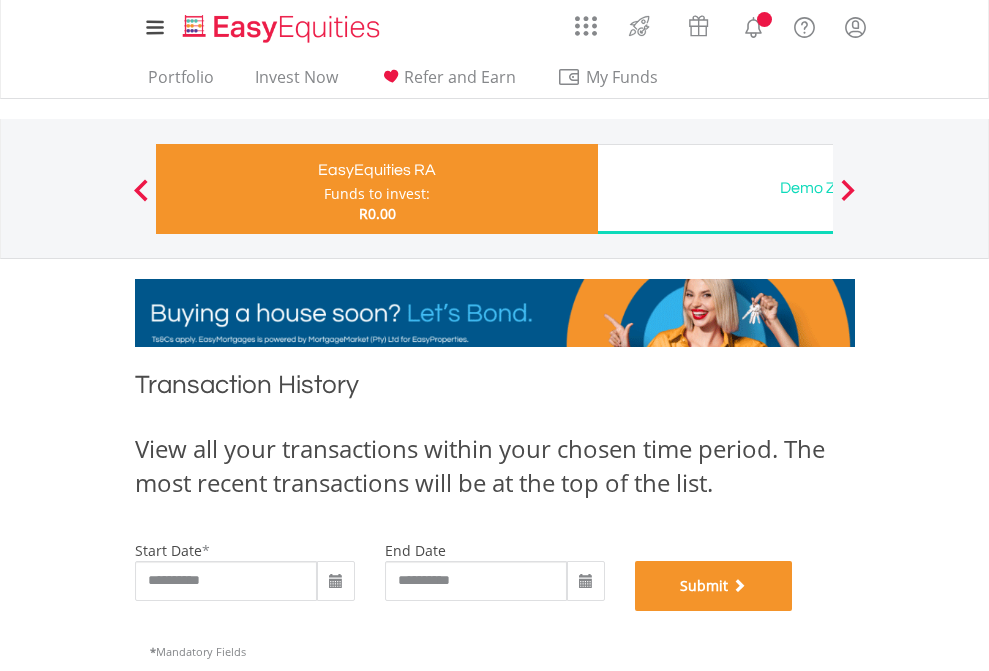 click on "Submit" at bounding box center (714, 586) 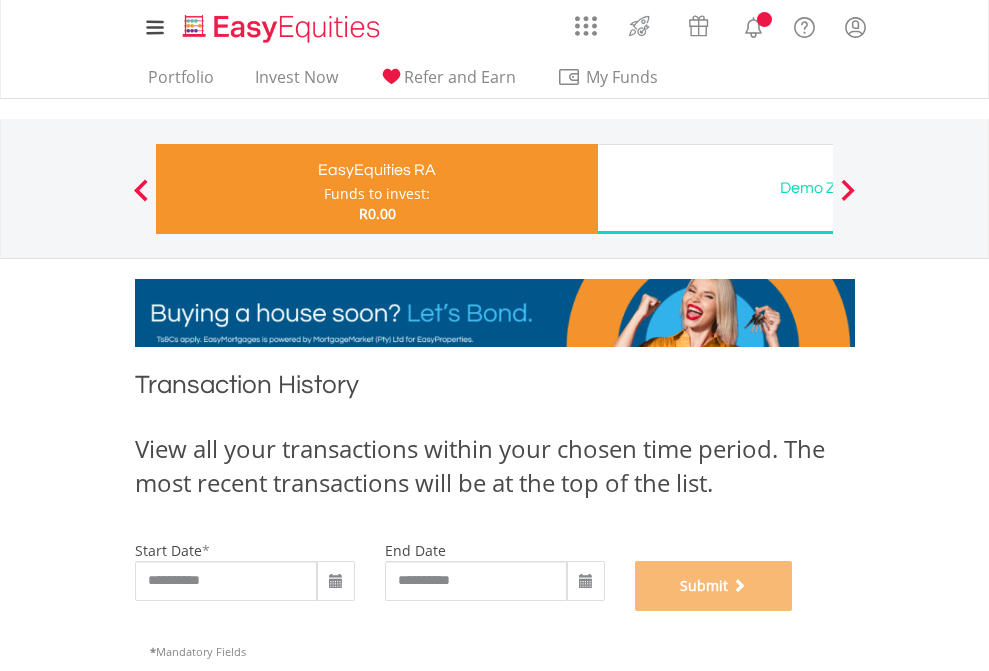 scroll, scrollTop: 811, scrollLeft: 0, axis: vertical 